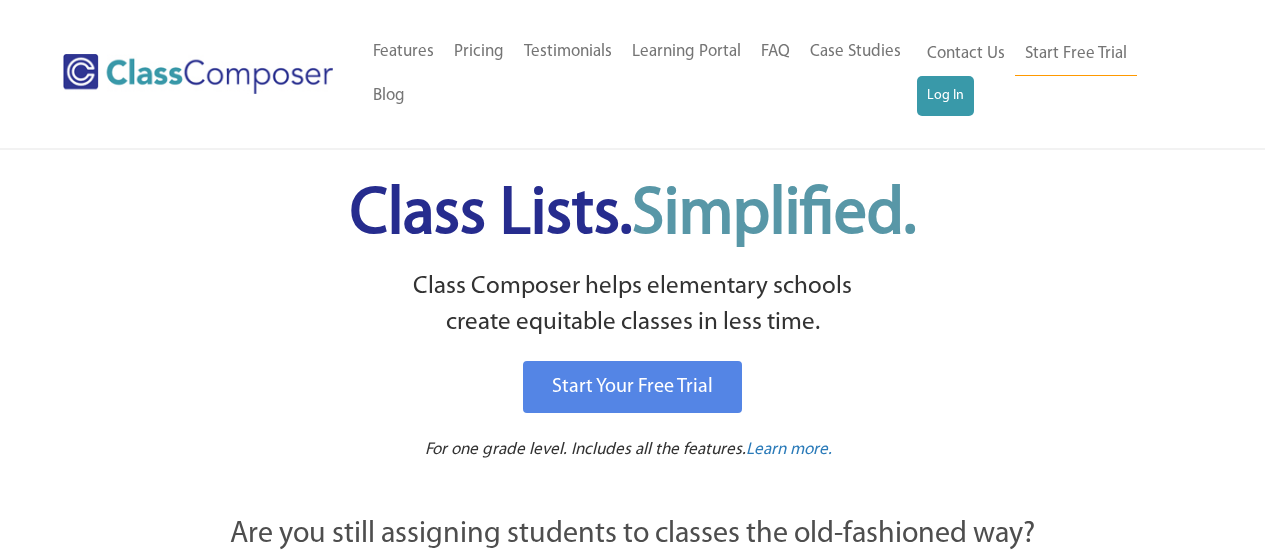scroll, scrollTop: 0, scrollLeft: 0, axis: both 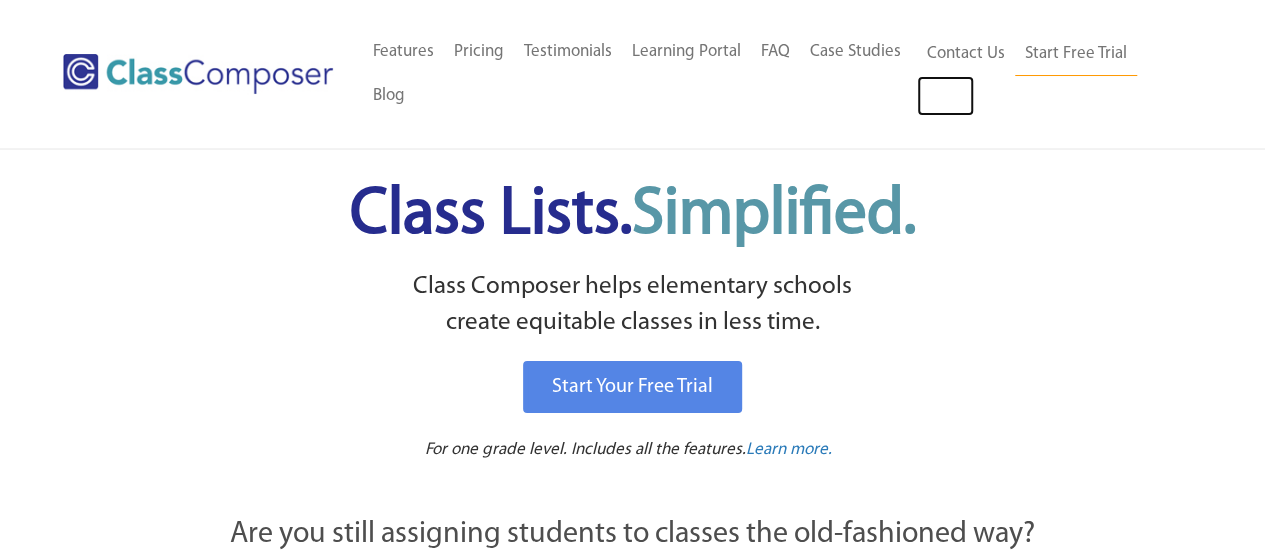 click on "Log In" at bounding box center [945, 96] 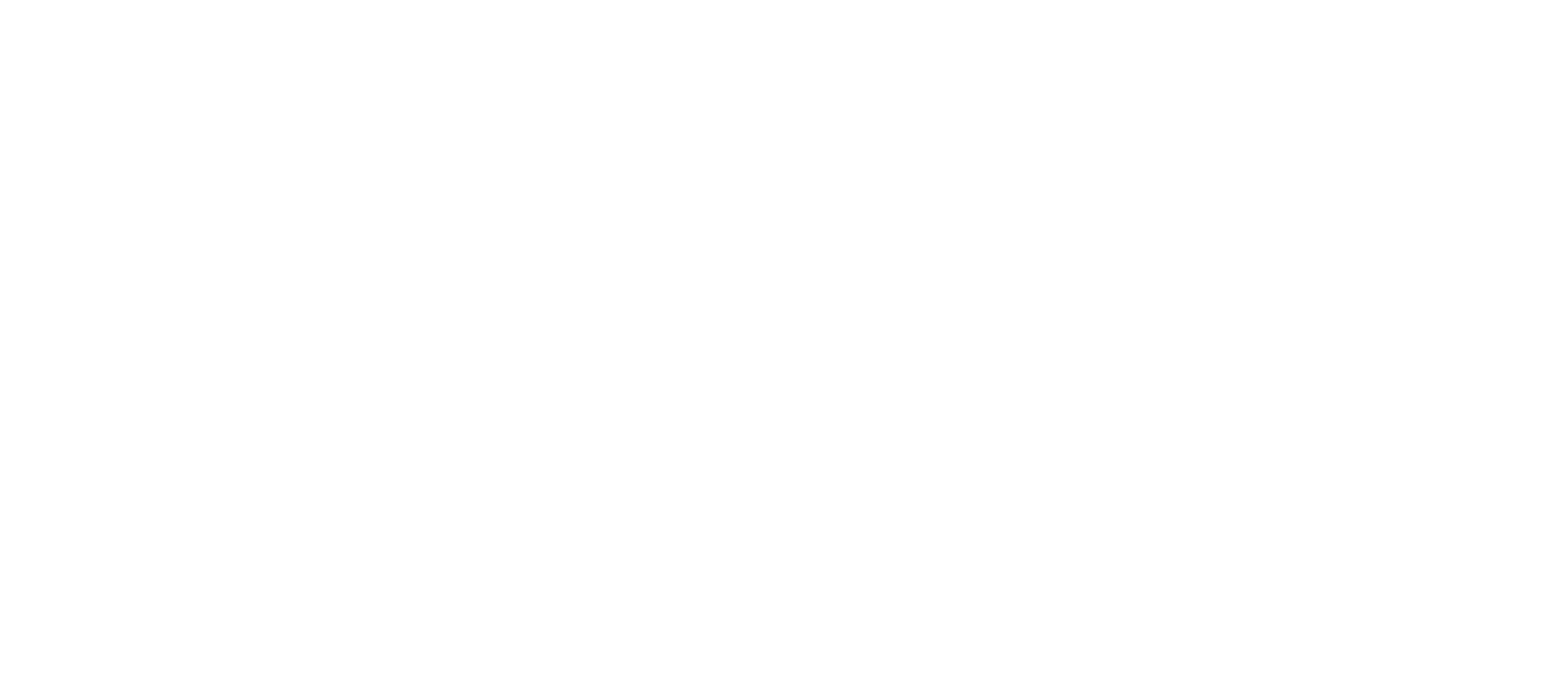 scroll, scrollTop: 0, scrollLeft: 0, axis: both 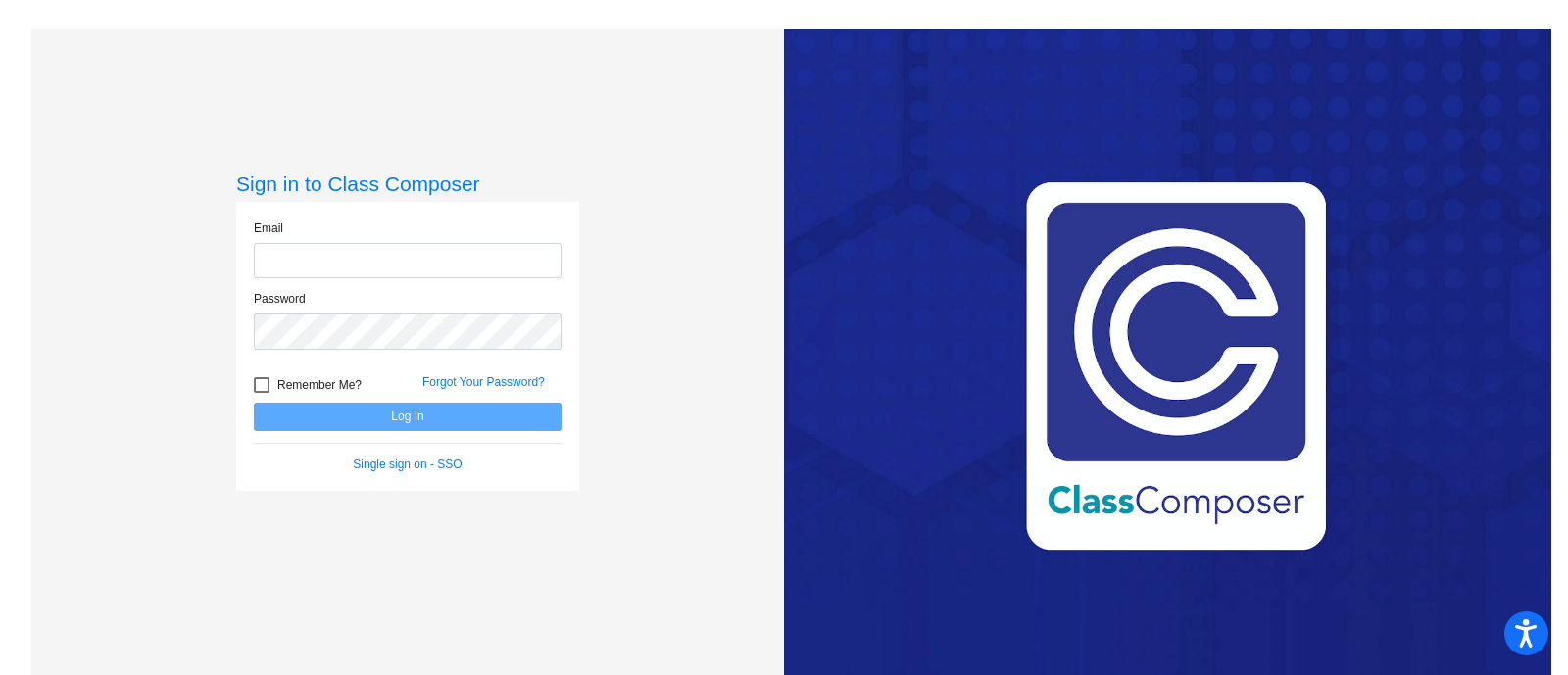 type on "[EMAIL]" 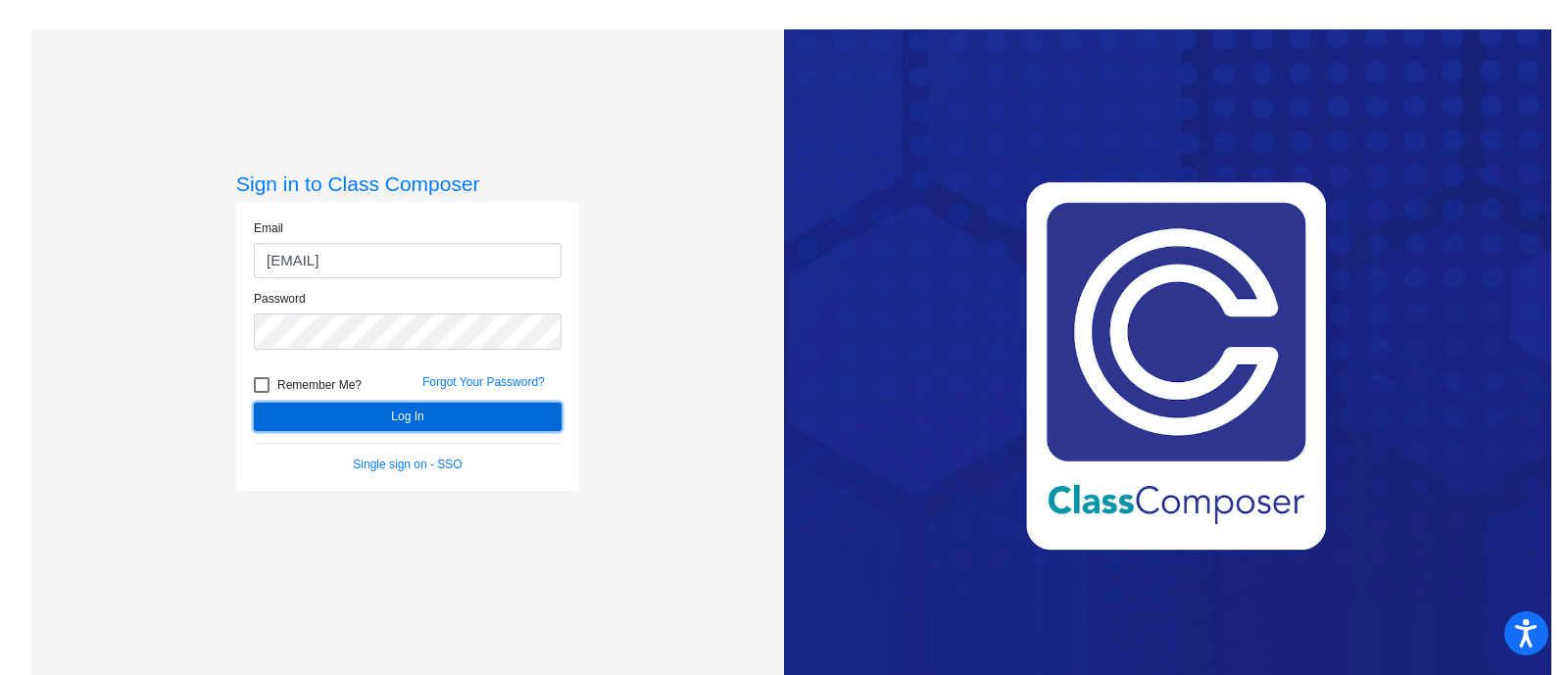click on "Log In" 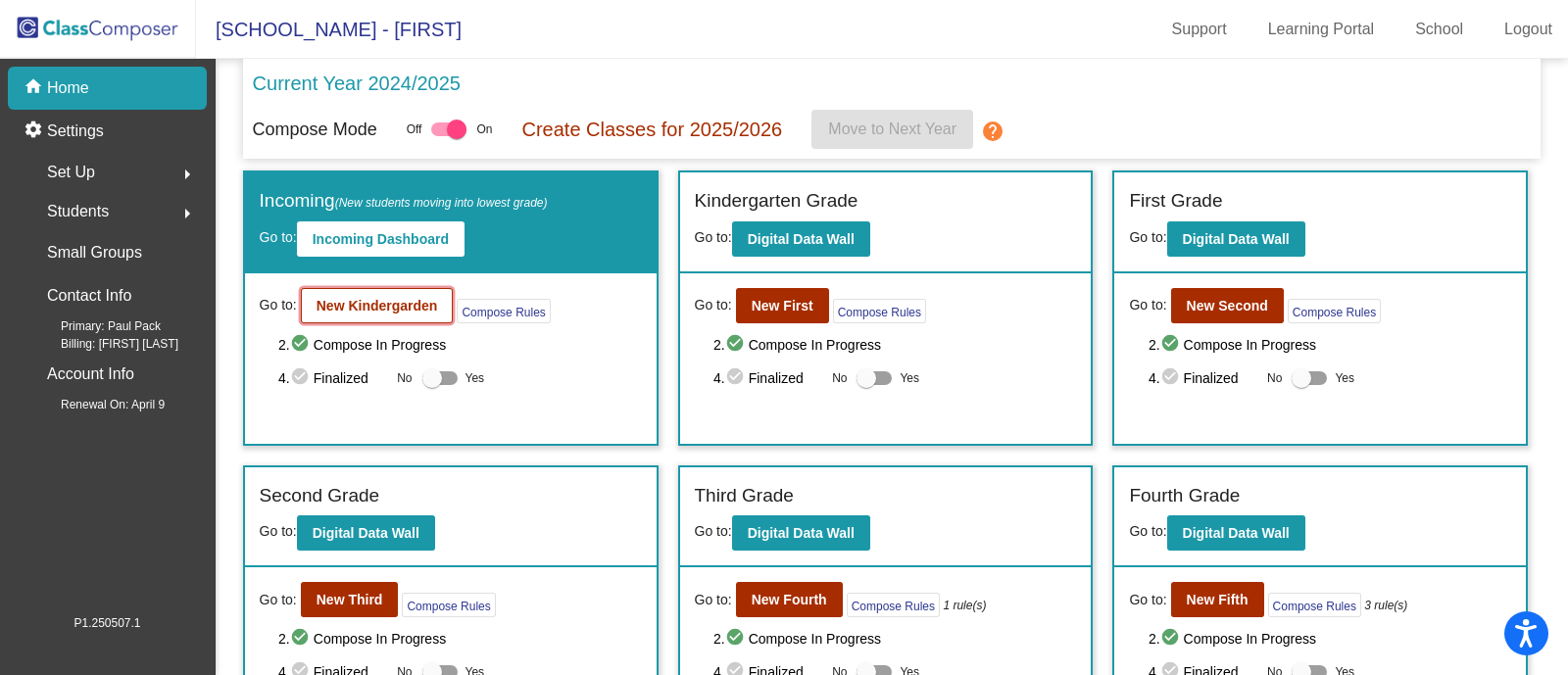 click on "New Kindergarden" 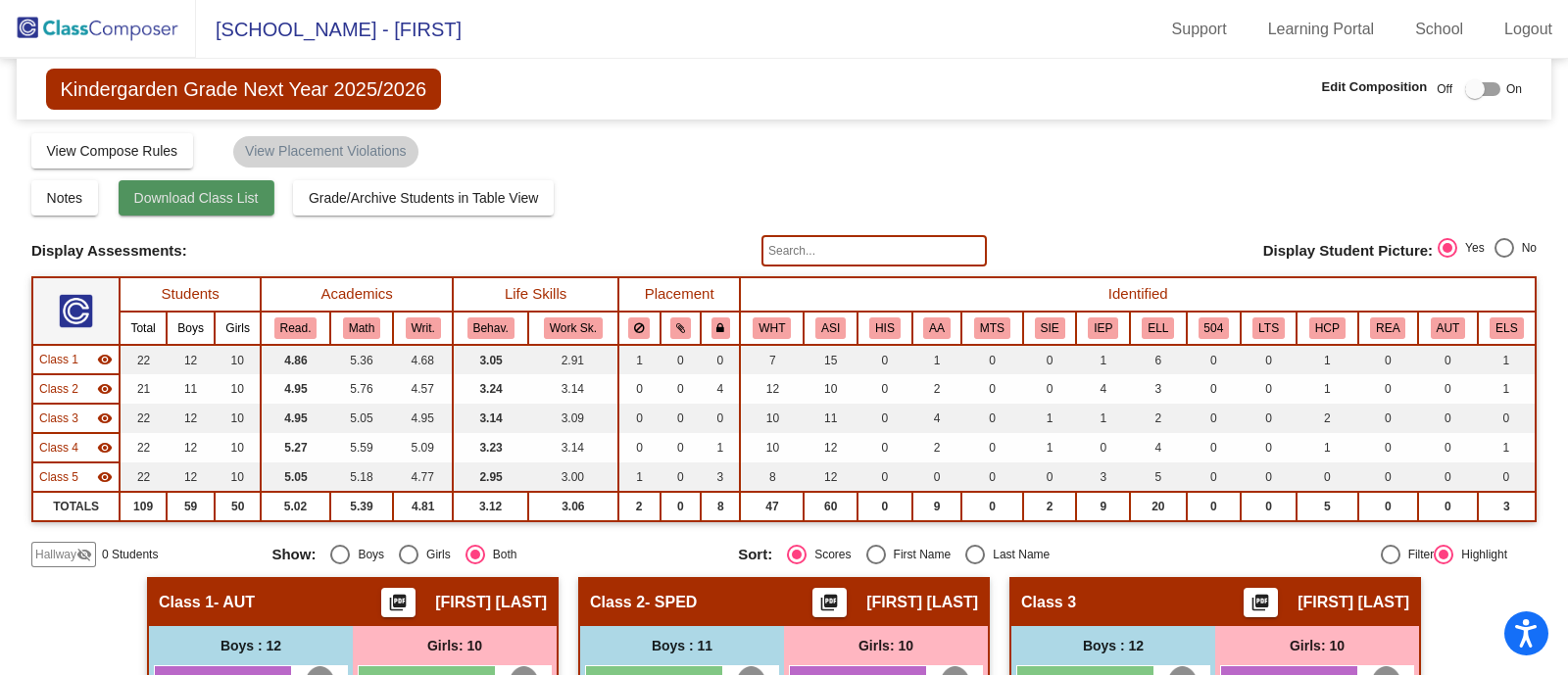 click on "Download Class List" 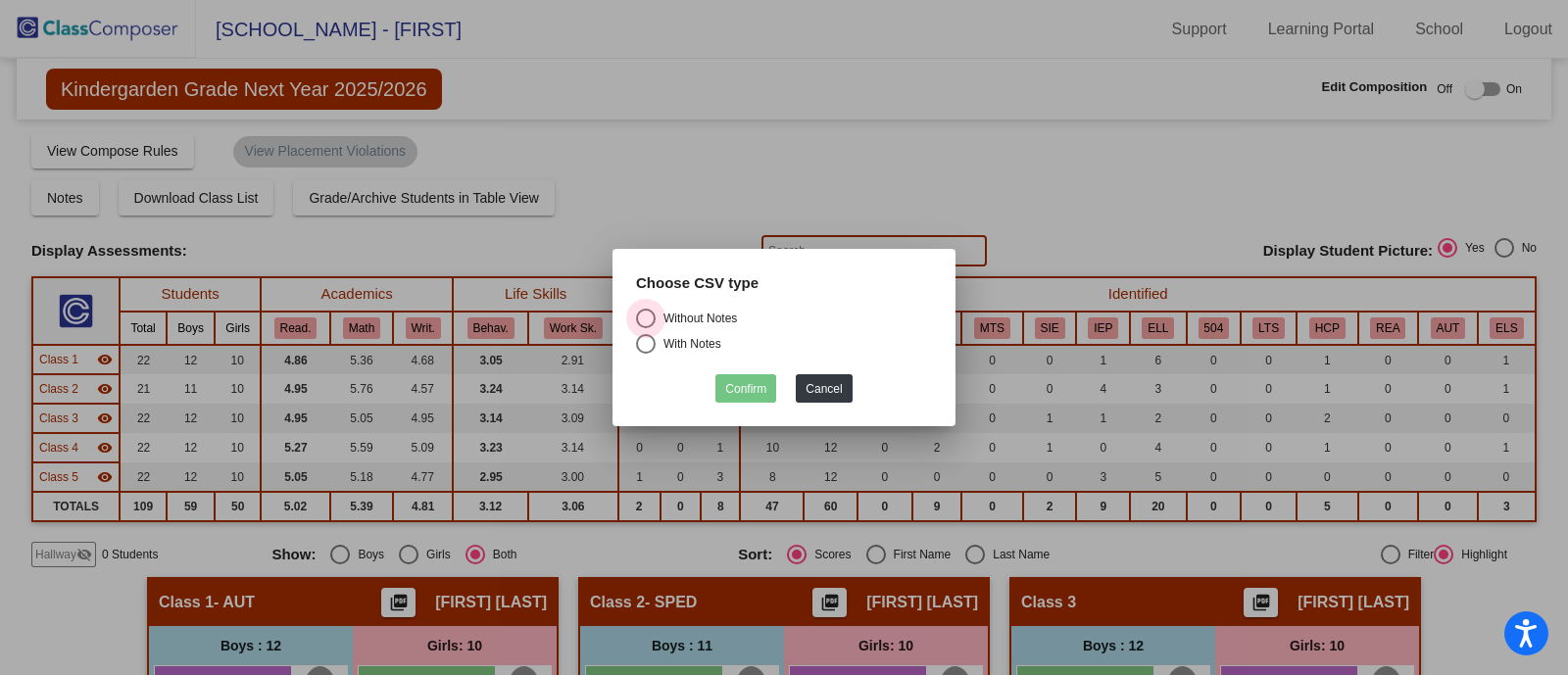 click on "Without Notes" at bounding box center [696, 318] 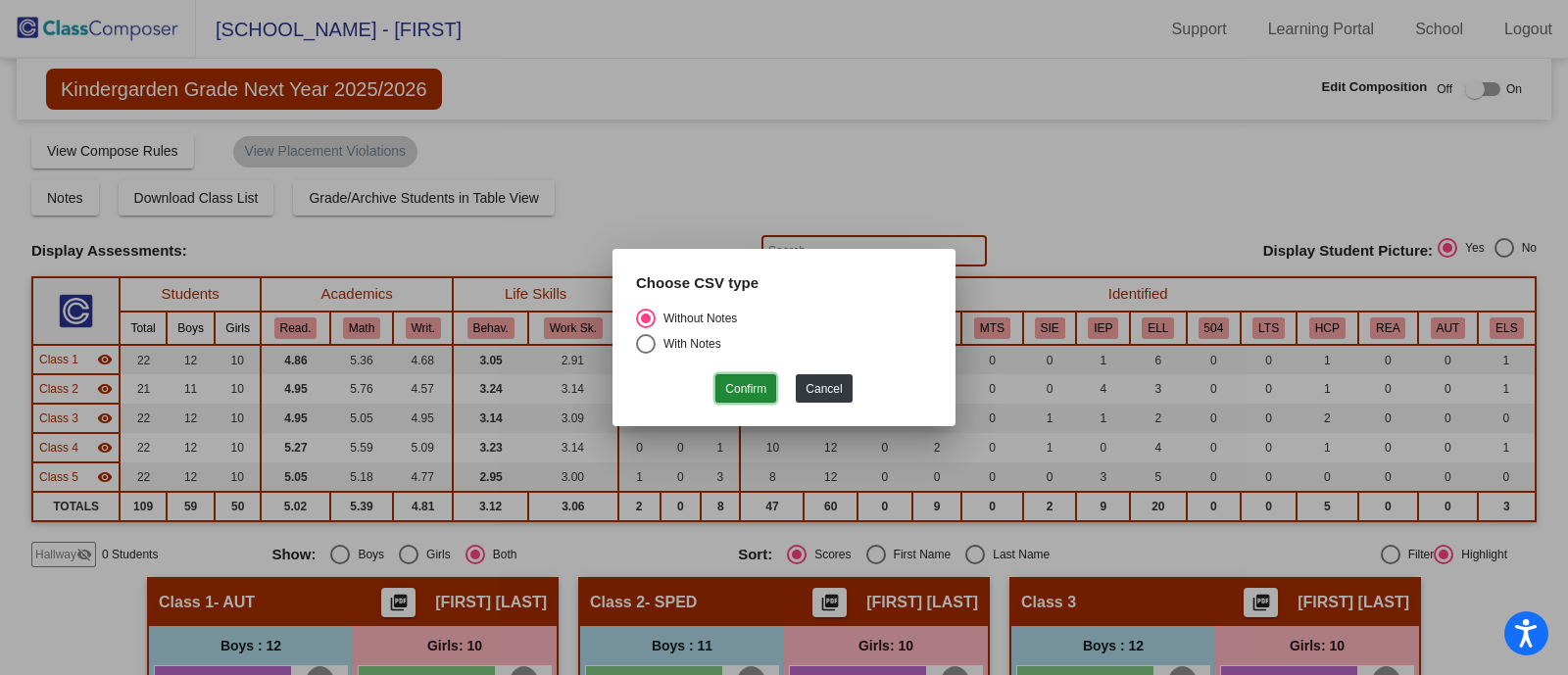 click on "Confirm" at bounding box center [746, 388] 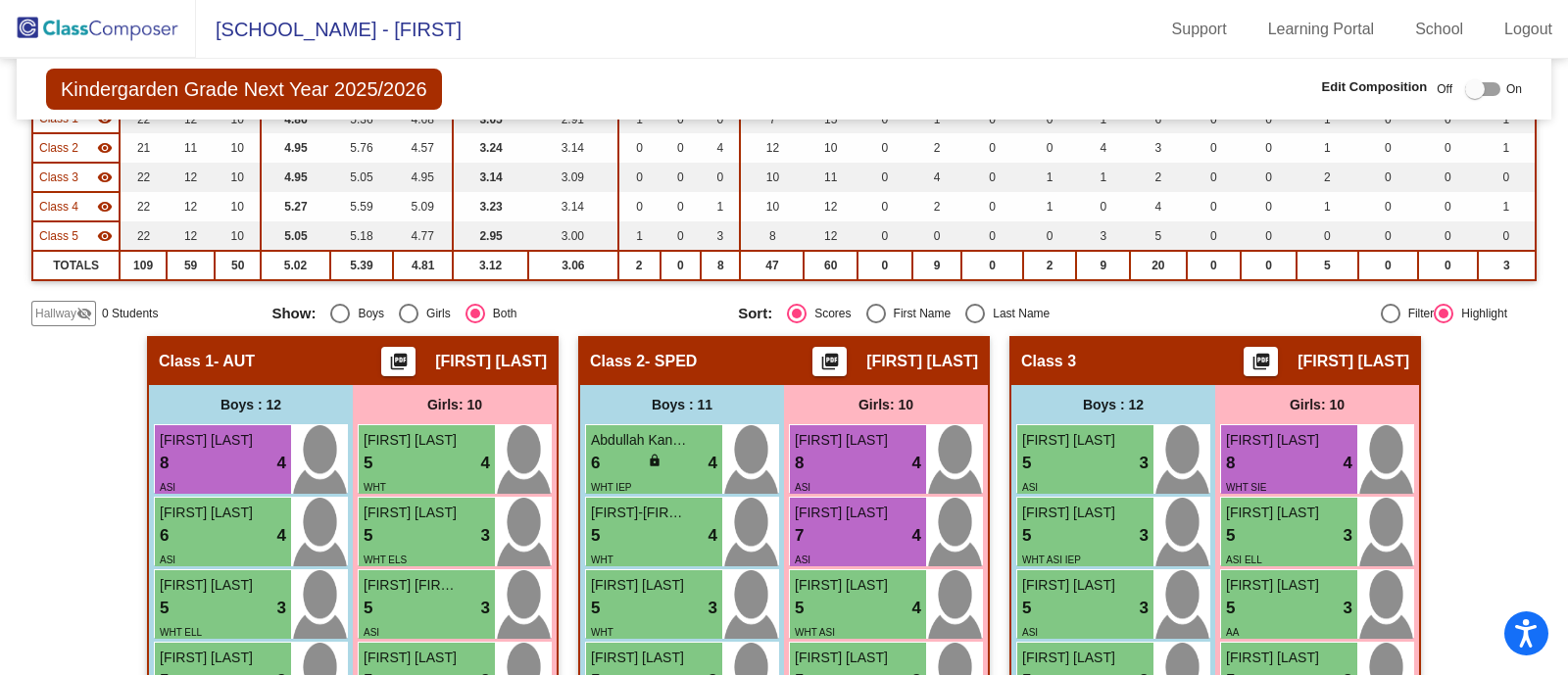 scroll, scrollTop: 0, scrollLeft: 0, axis: both 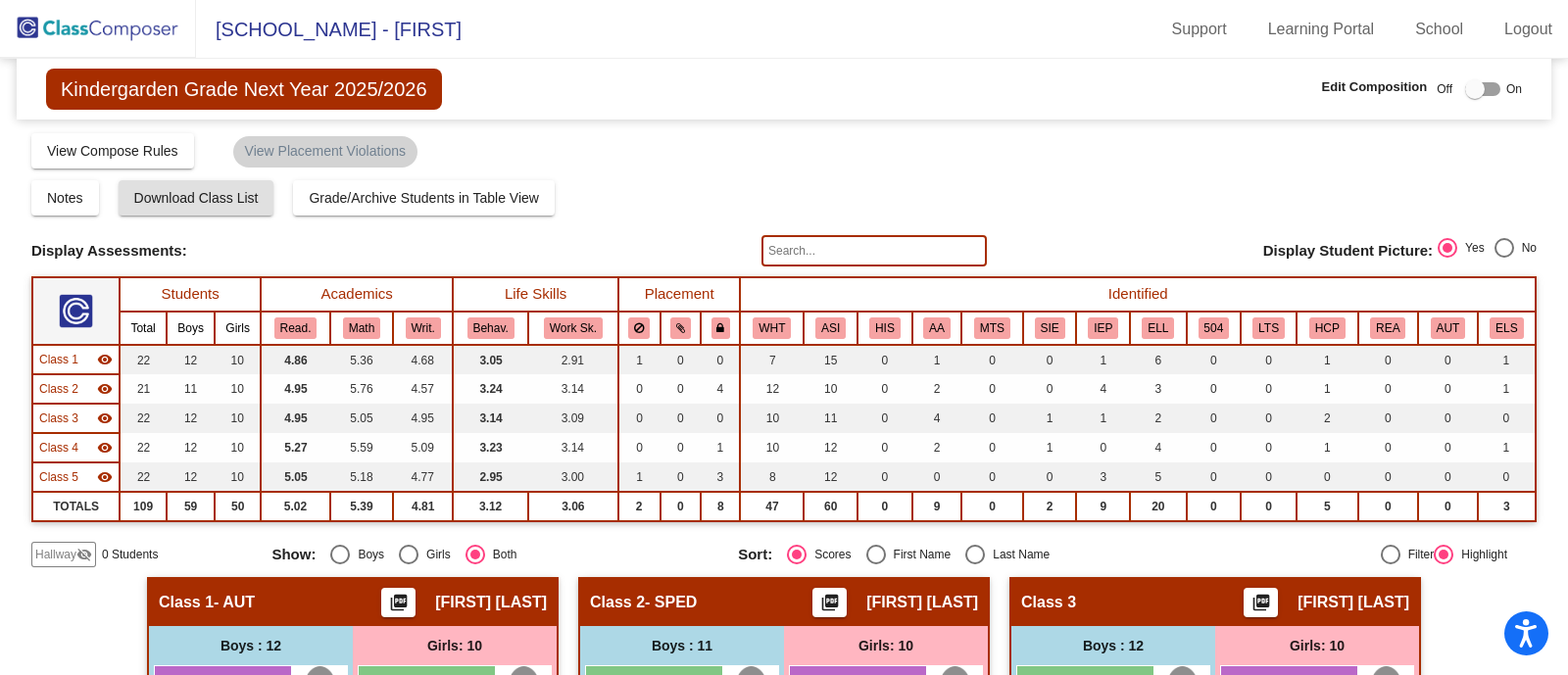 click on "Notes   Download Class List   Import Students   Grade/Archive Students in Table View   New Small Group   Saved Small Group" 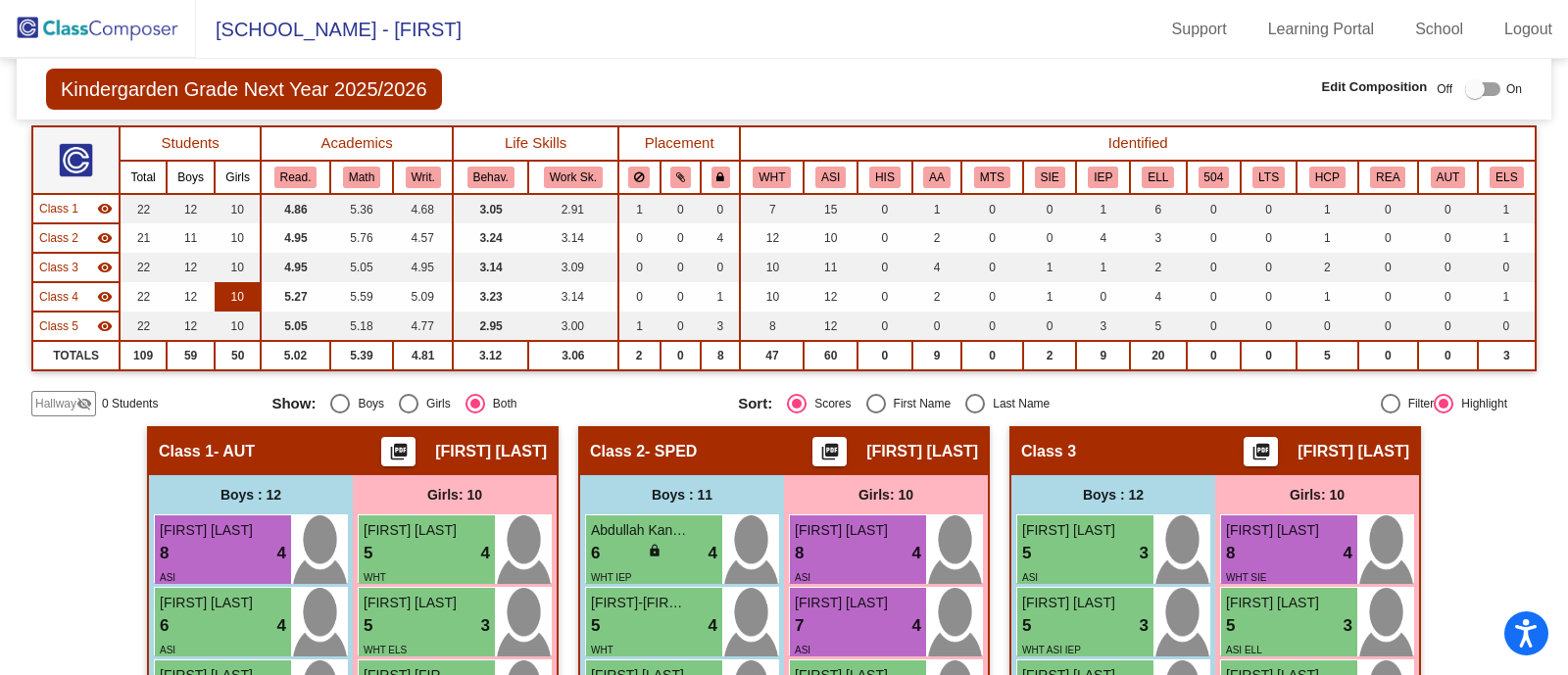 scroll, scrollTop: 0, scrollLeft: 0, axis: both 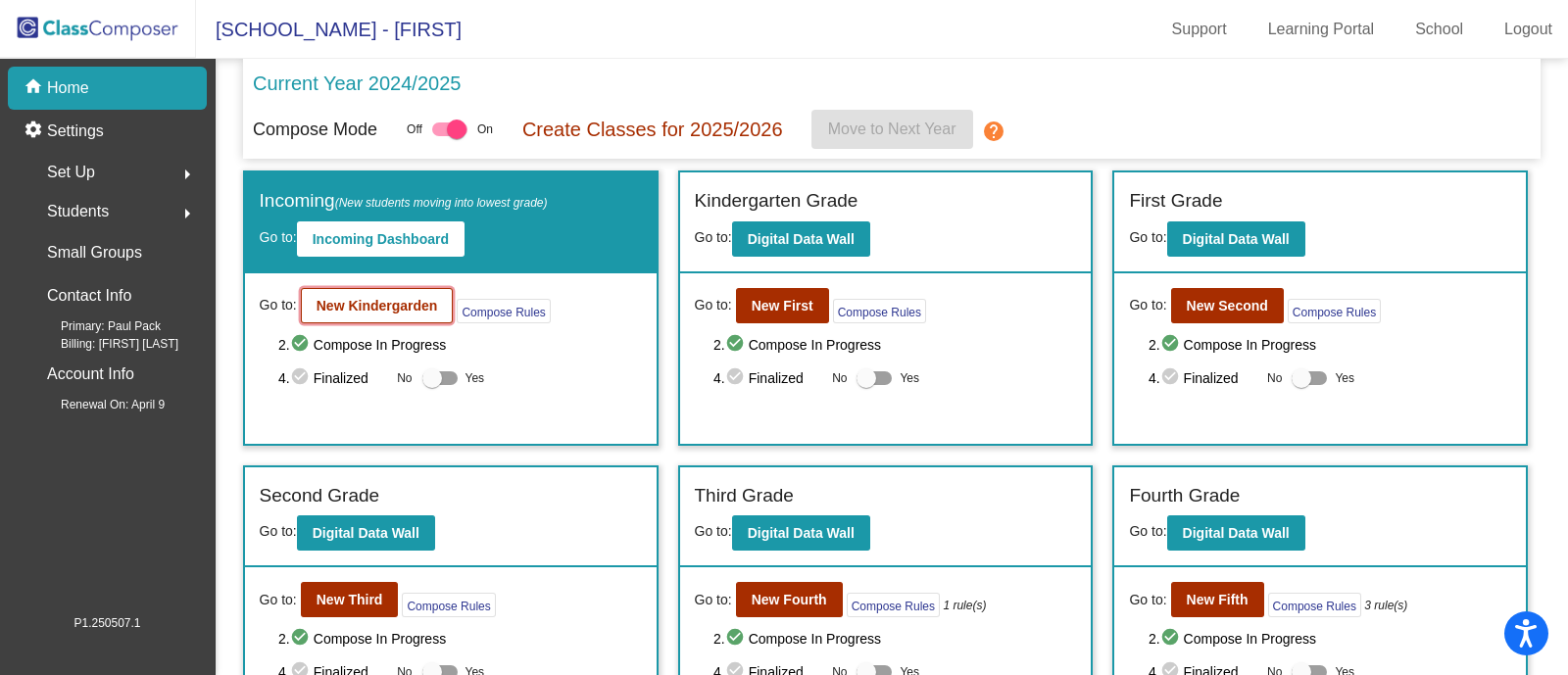 click on "New Kindergarden" 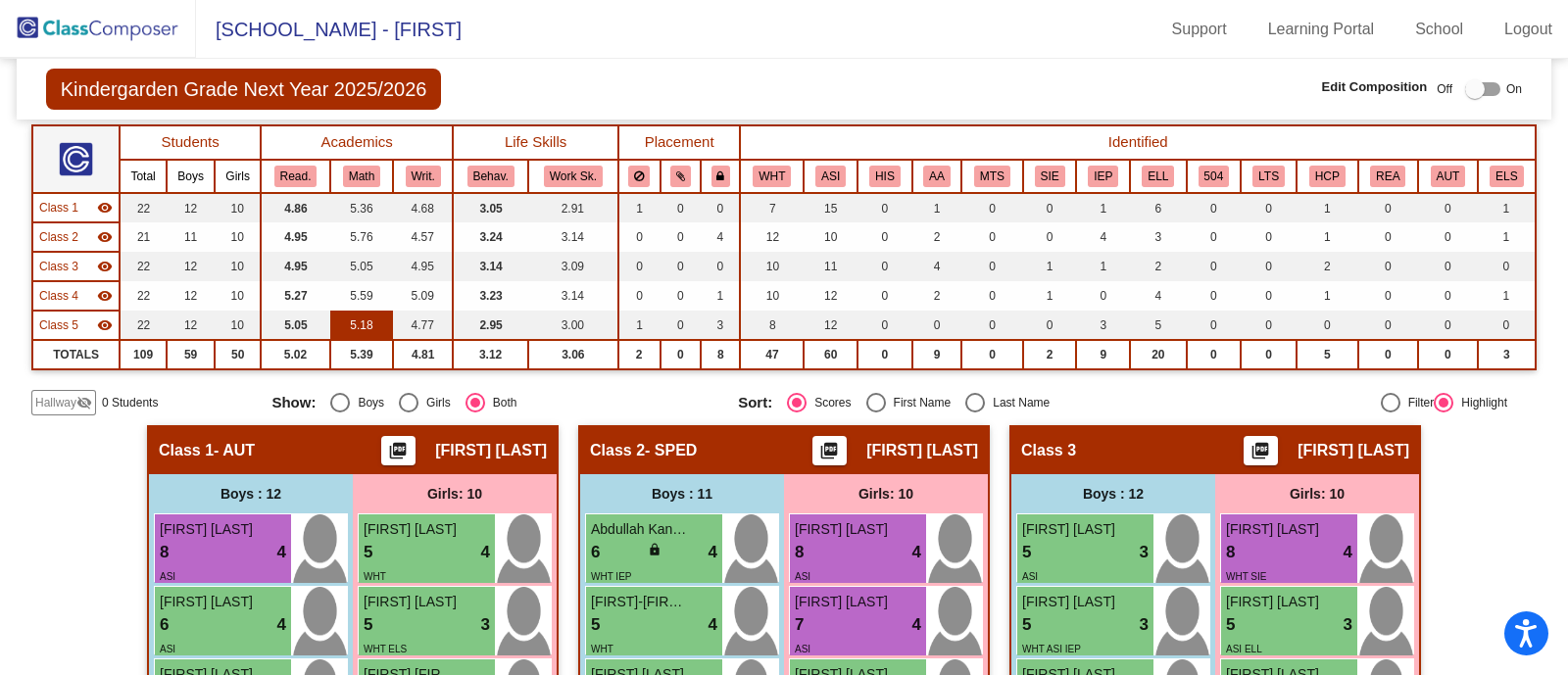 scroll, scrollTop: 0, scrollLeft: 0, axis: both 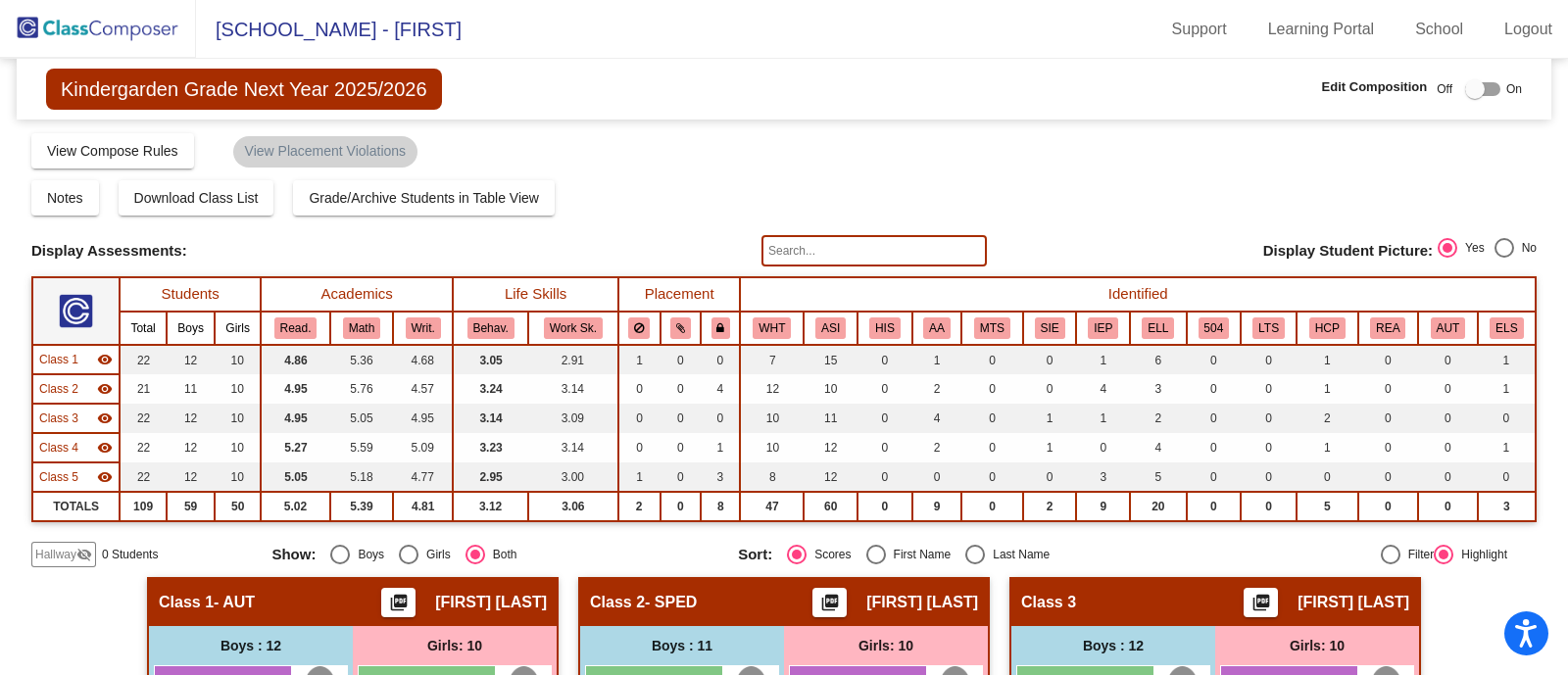 click 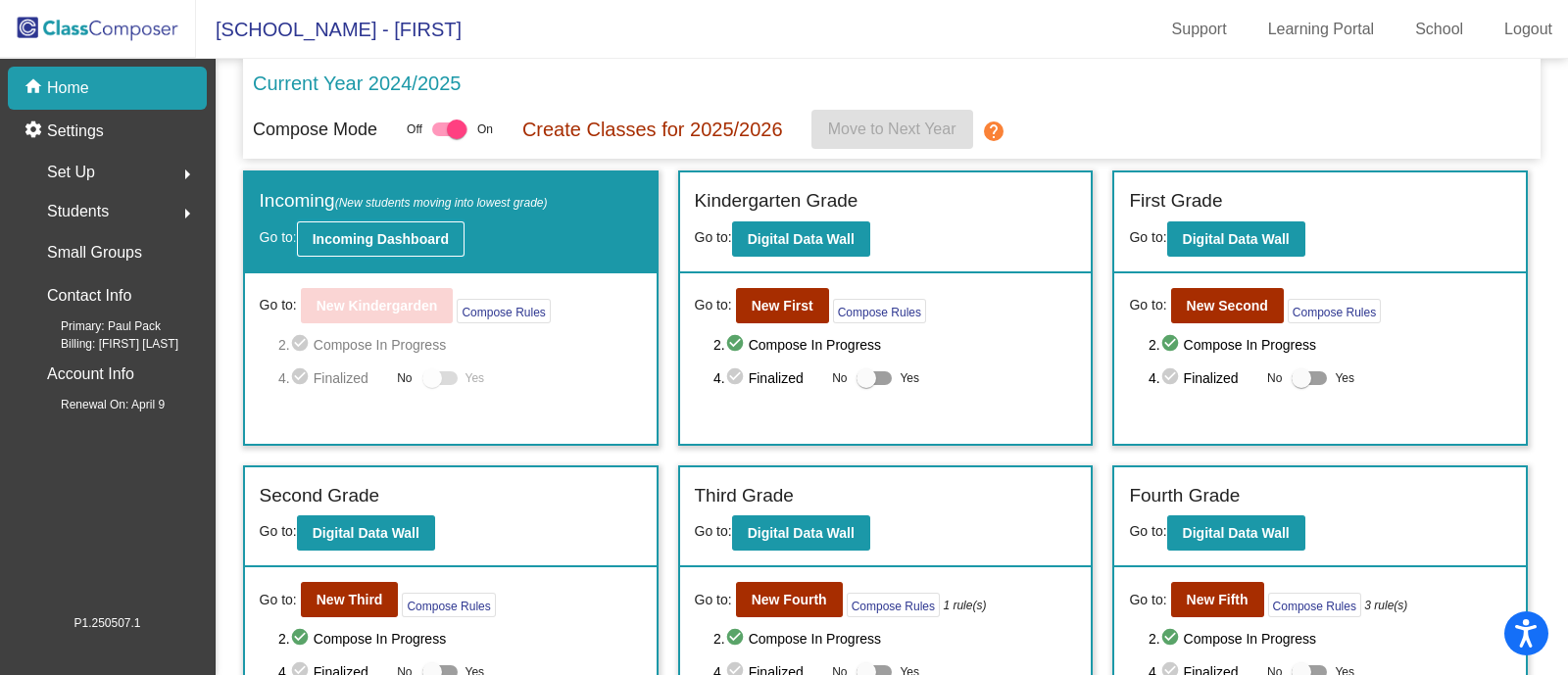 click on "Incoming Dashboard" 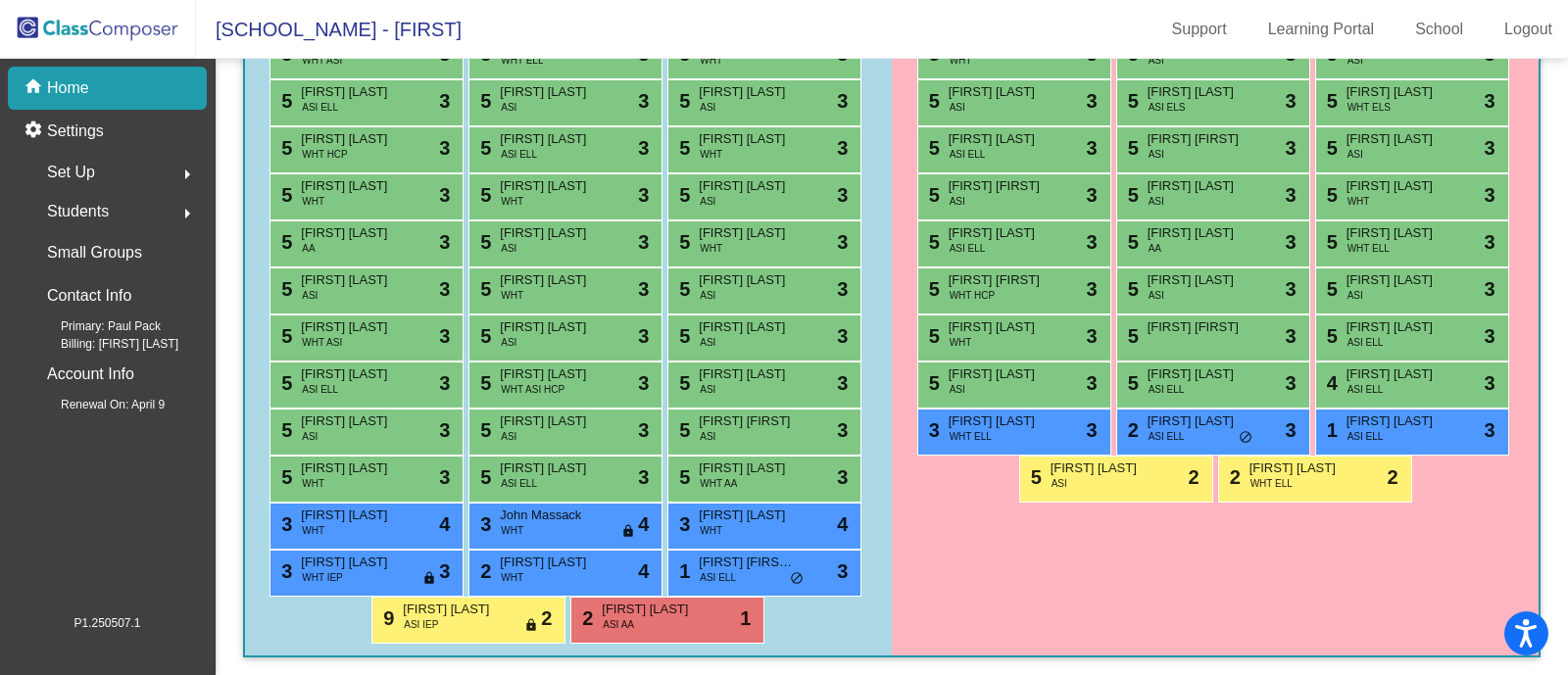 scroll, scrollTop: 0, scrollLeft: 0, axis: both 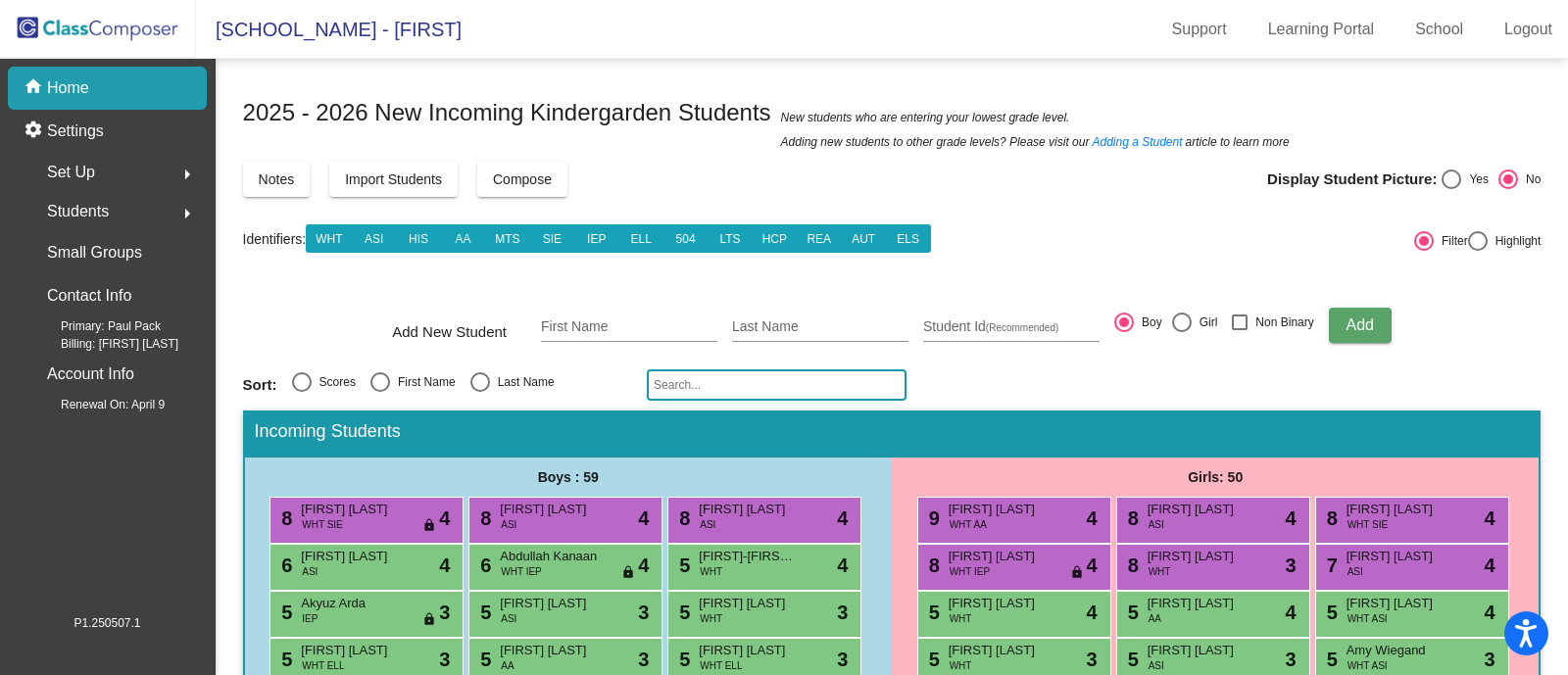 click on "Students  arrow_right" 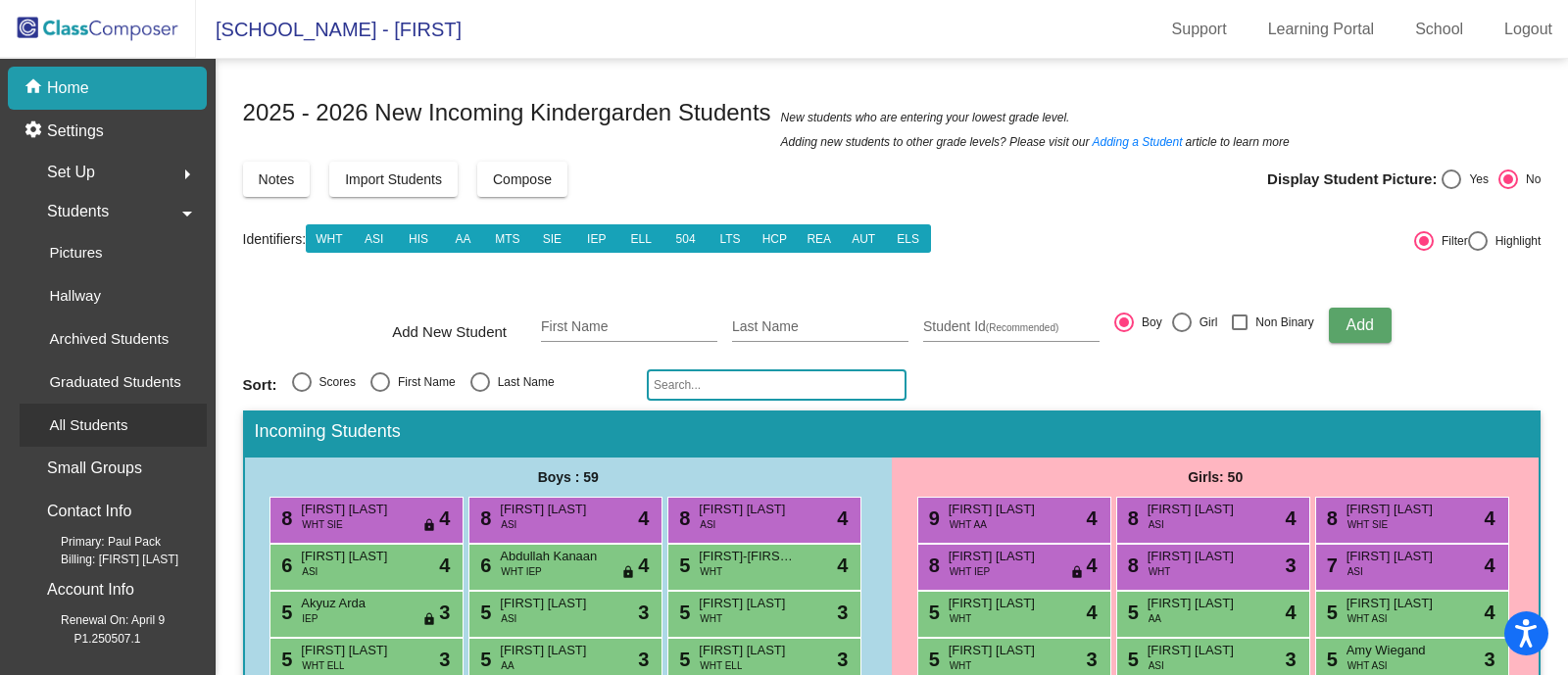 click on "All Students" 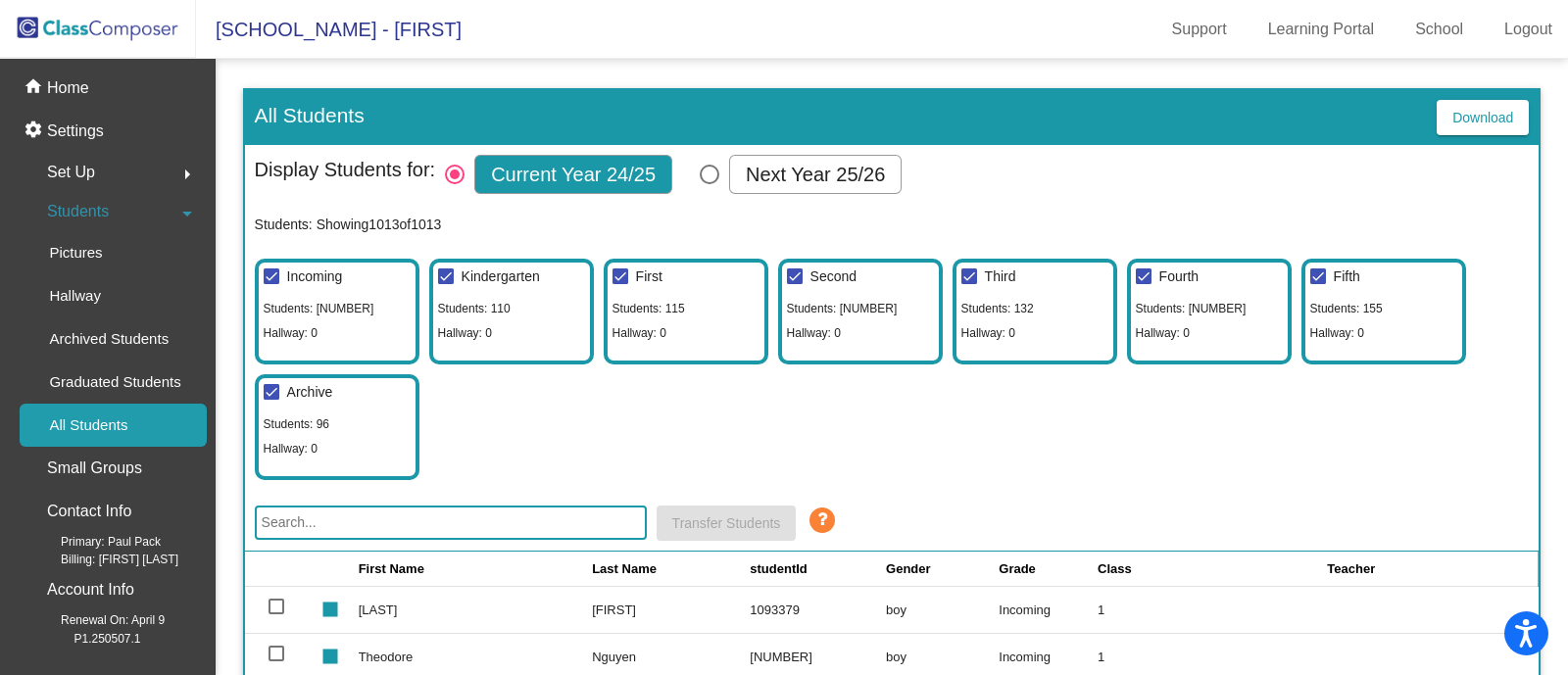click at bounding box center [446, 276] 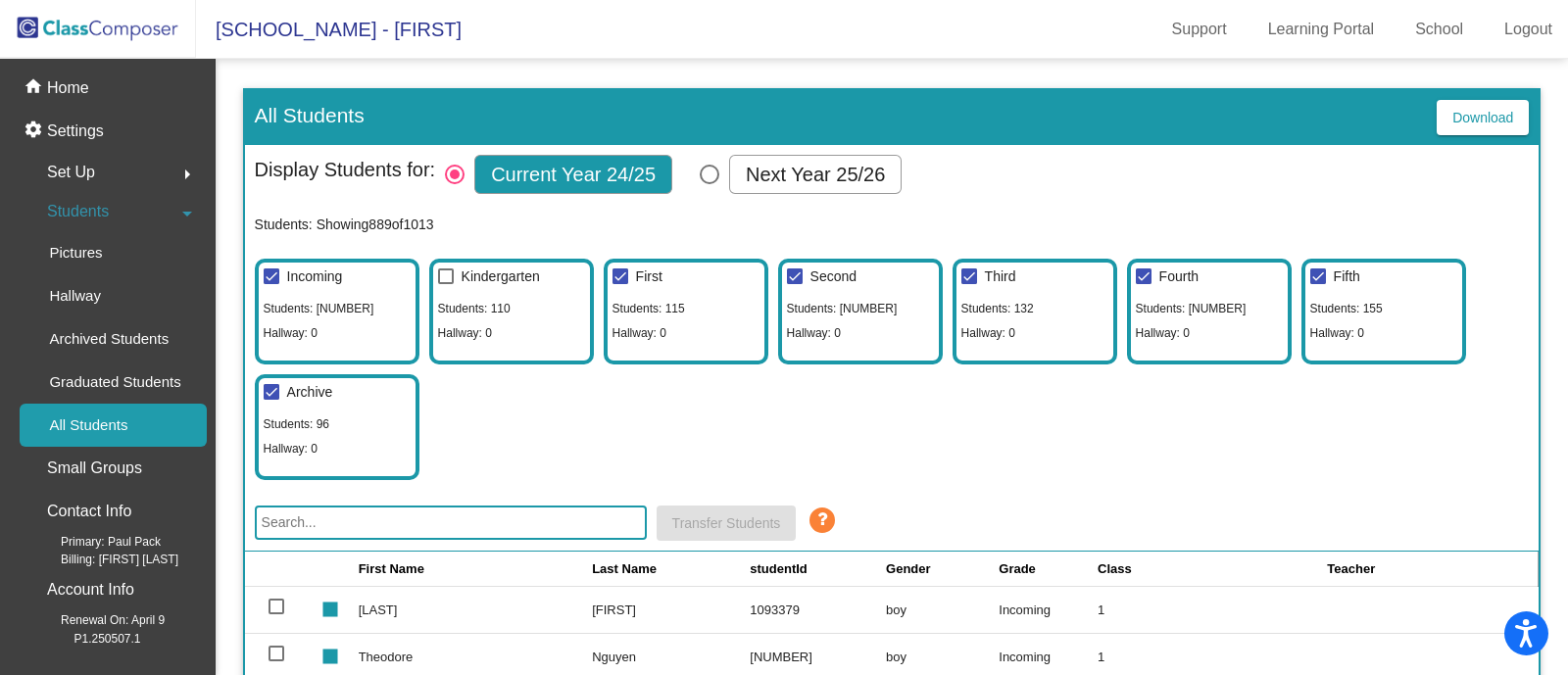 click at bounding box center [271, 392] 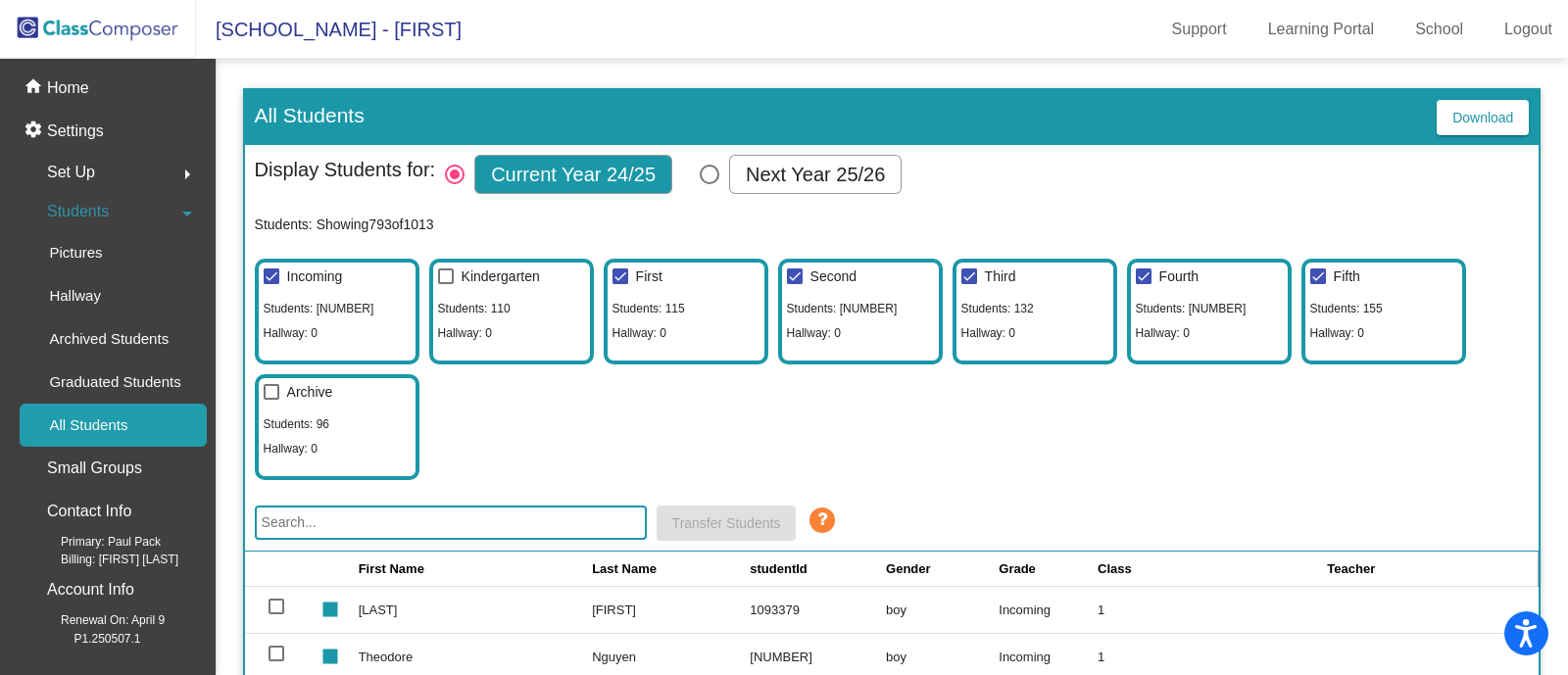 click at bounding box center (620, 276) 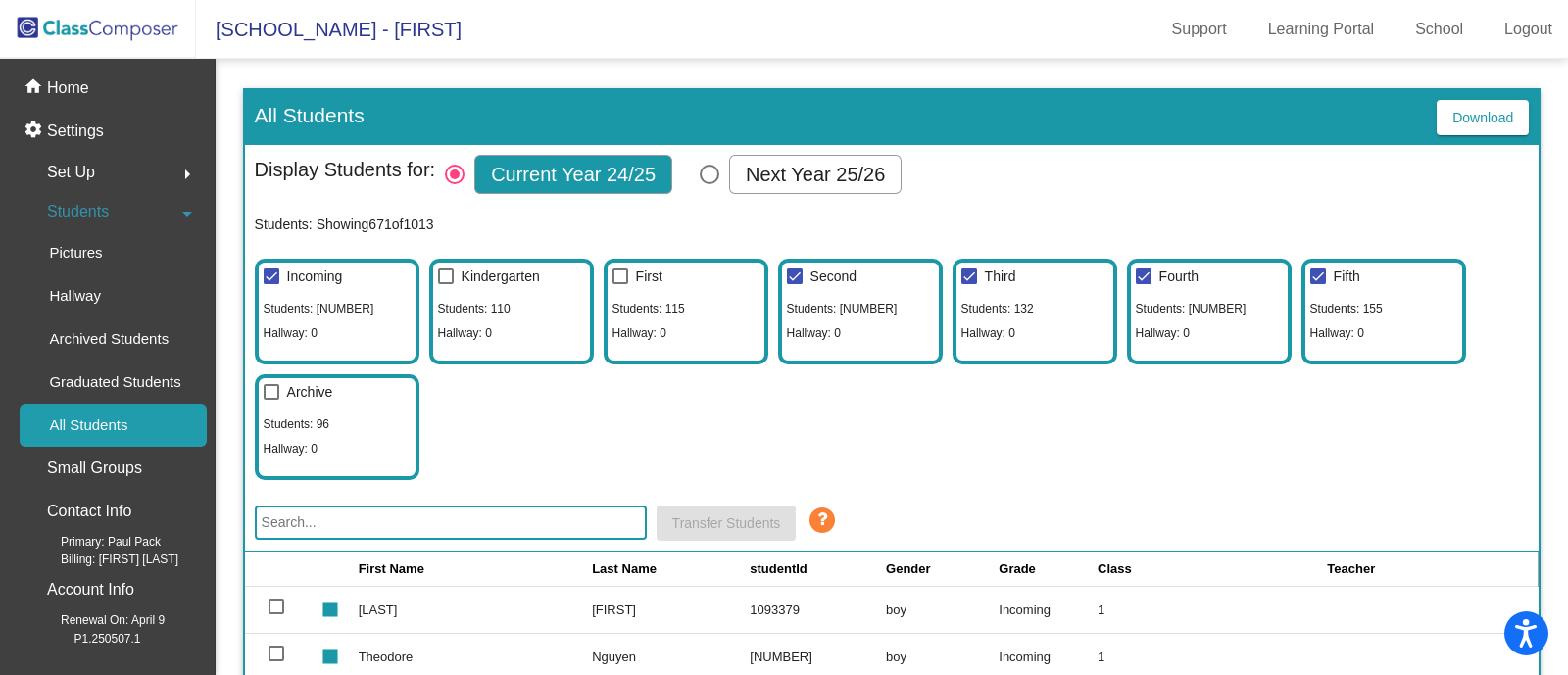 click at bounding box center (795, 276) 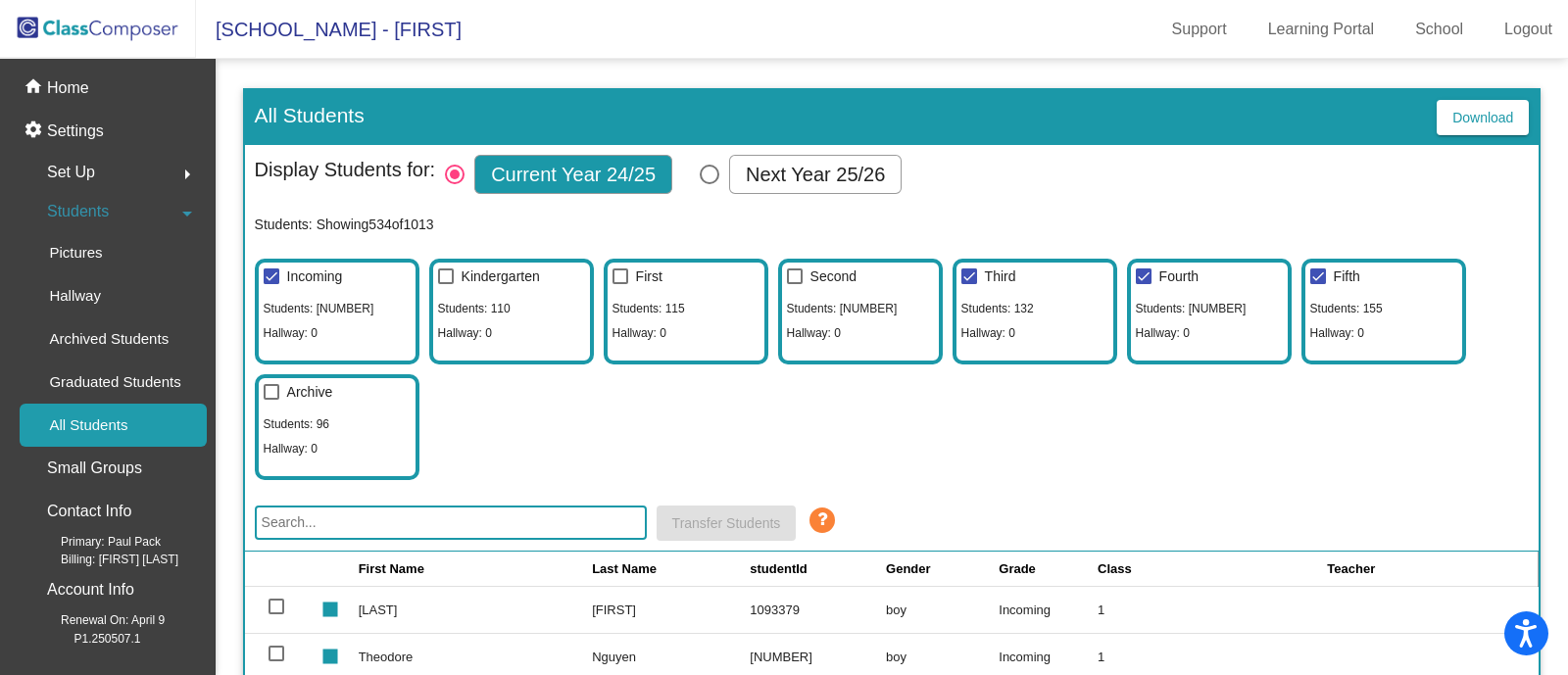click at bounding box center [969, 276] 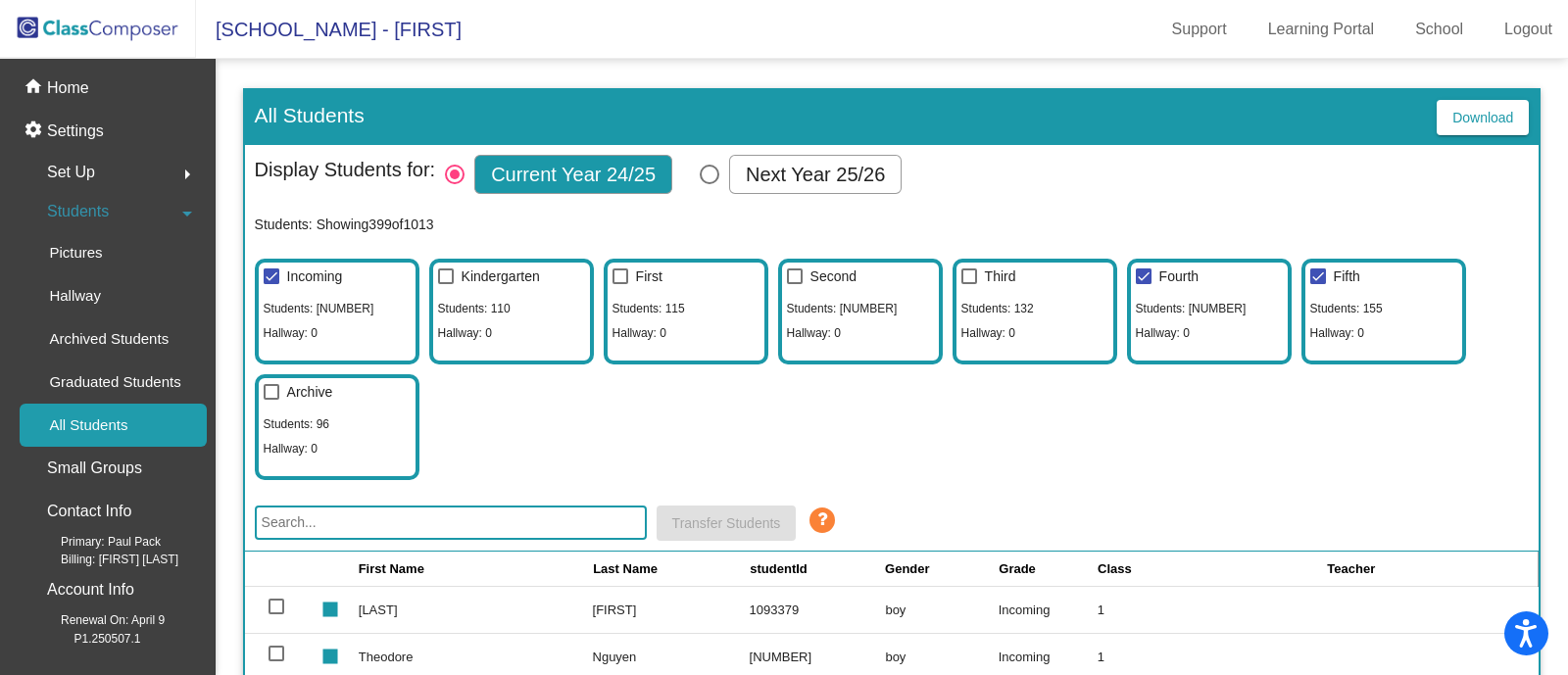 click at bounding box center (1144, 276) 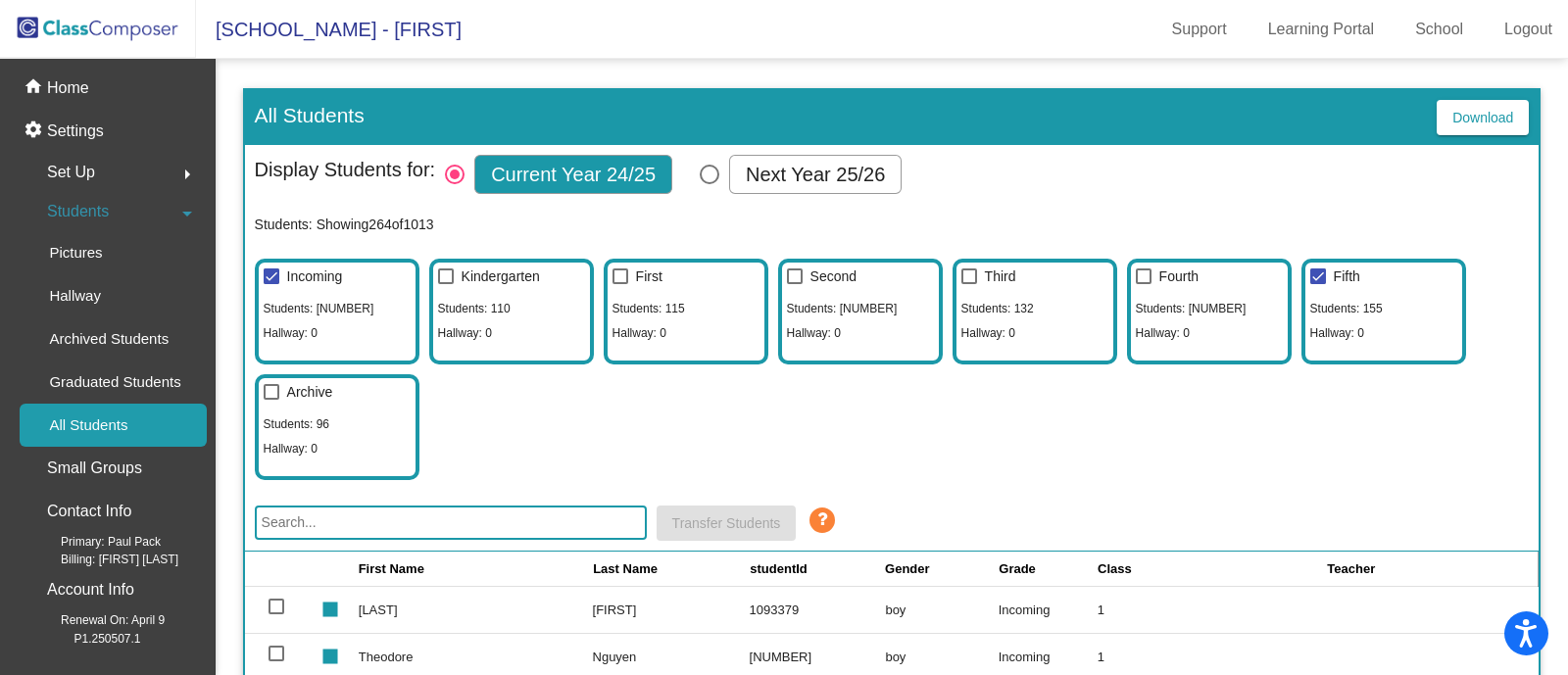 click at bounding box center [1318, 276] 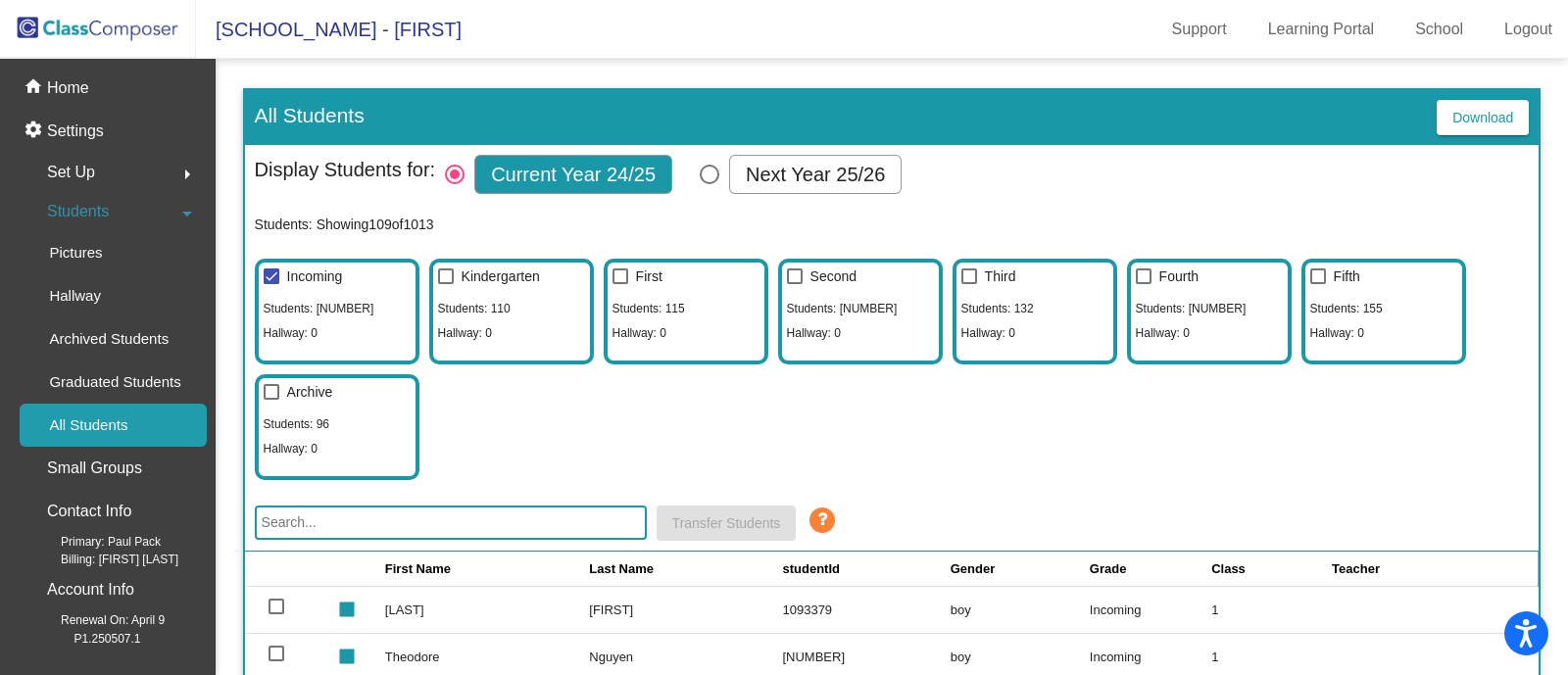 click on "Download" 